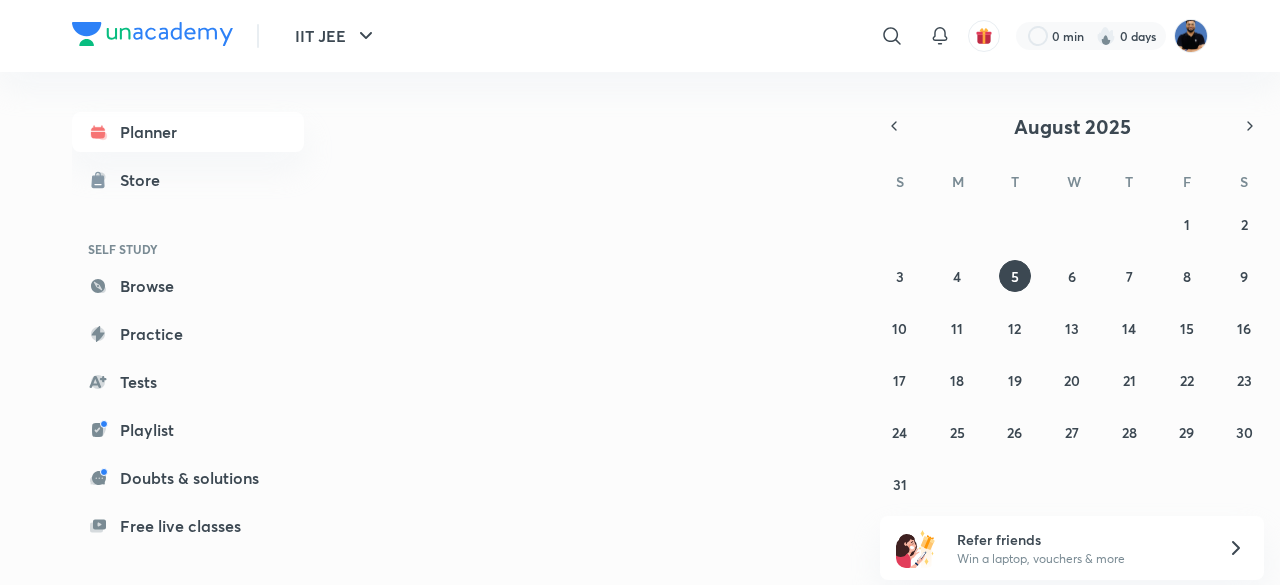 scroll, scrollTop: 0, scrollLeft: 0, axis: both 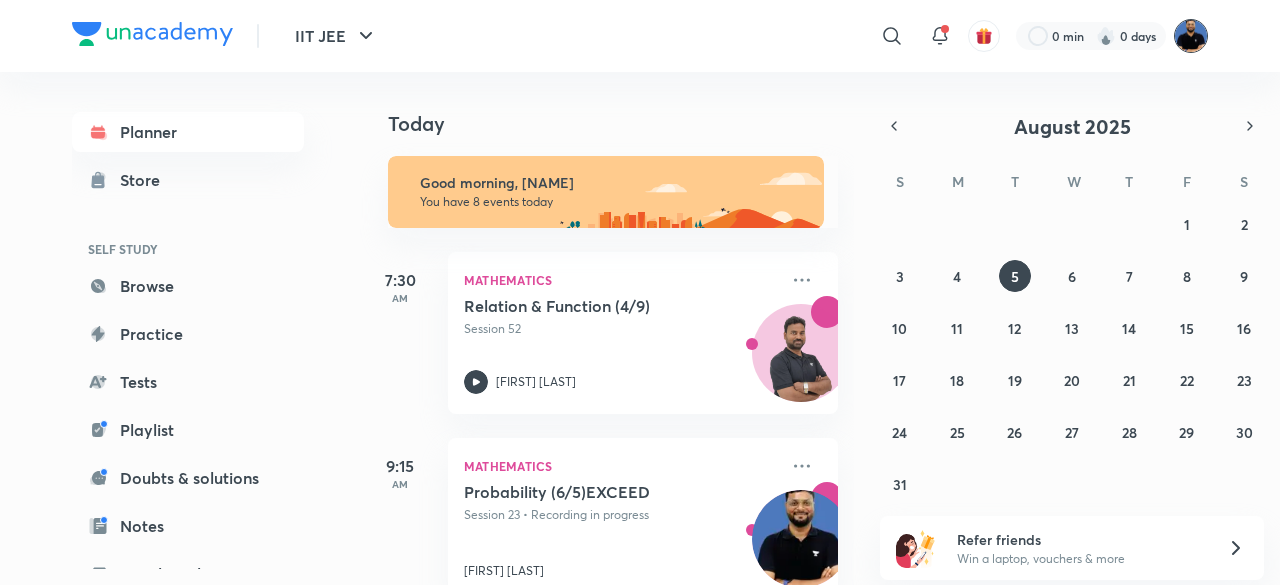 click at bounding box center [1191, 36] 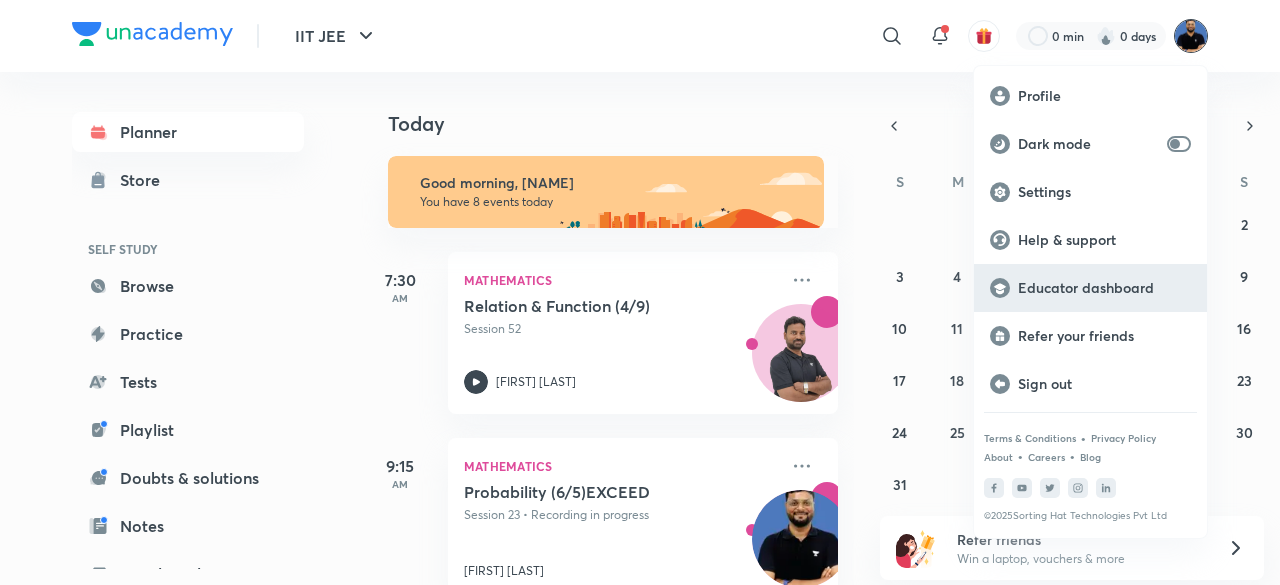 click on "Educator dashboard" at bounding box center [1104, 288] 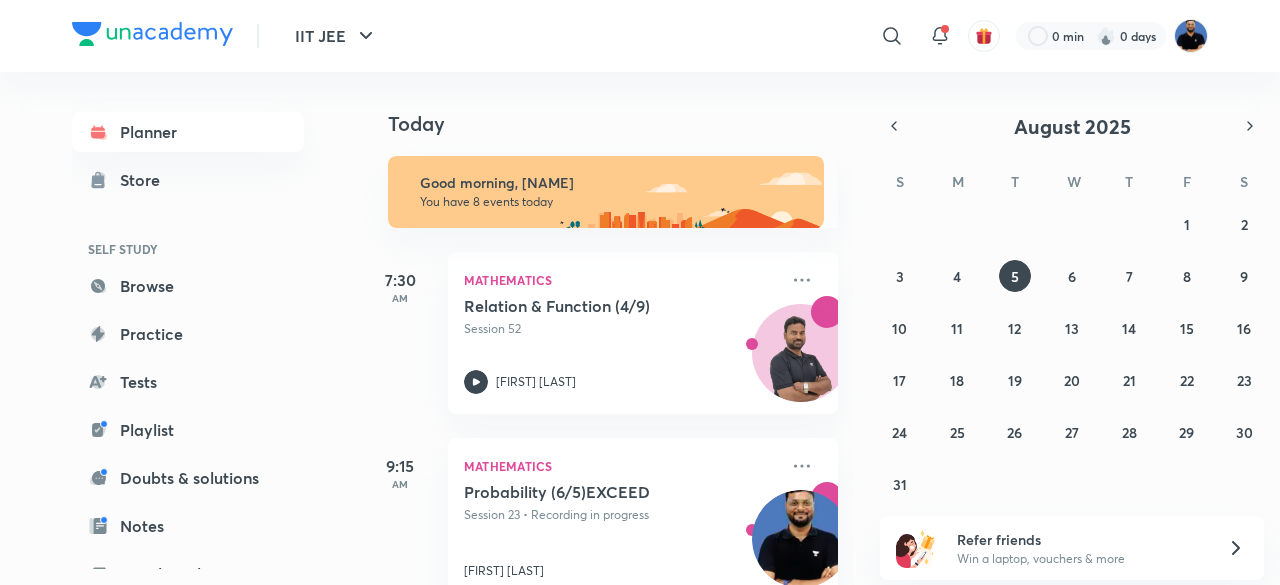 click 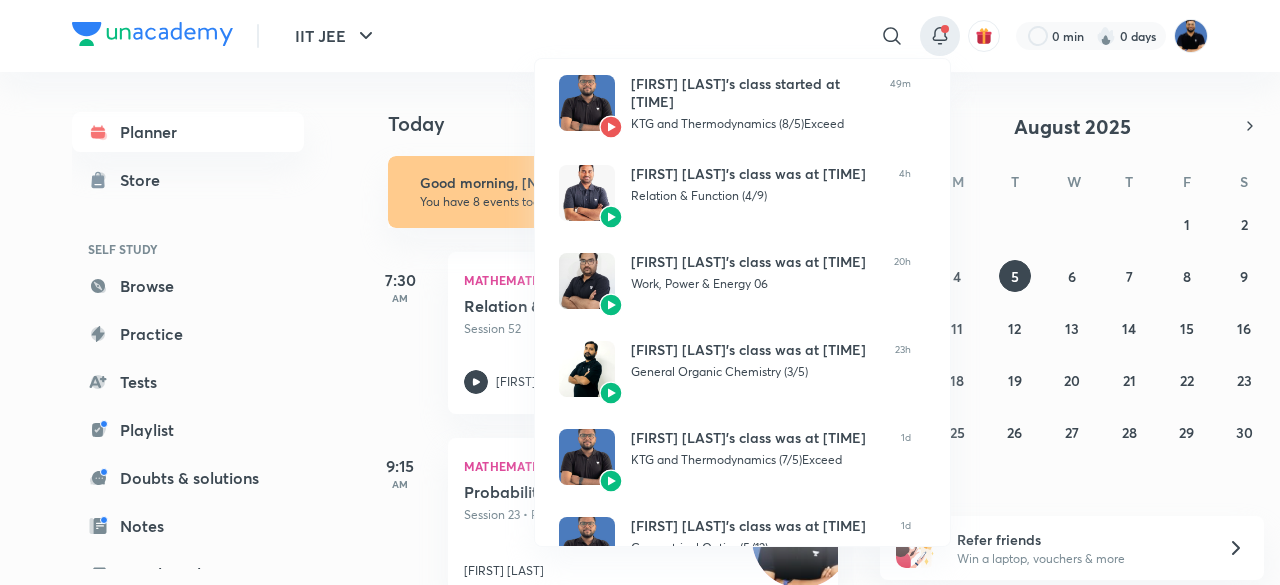 click at bounding box center (640, 292) 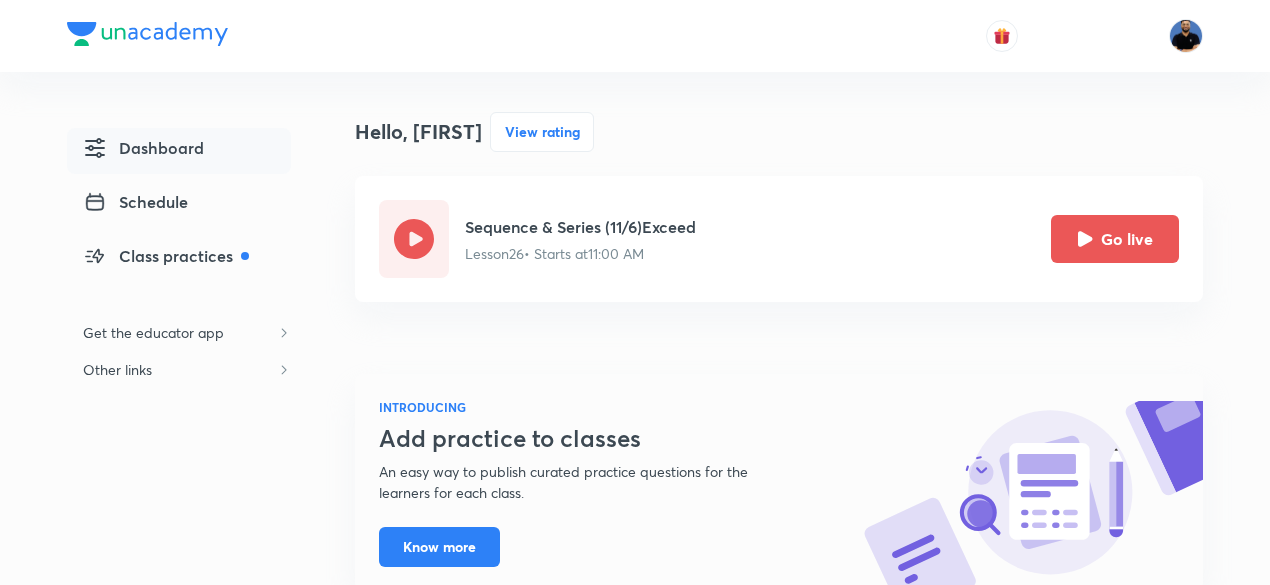 scroll, scrollTop: 0, scrollLeft: 0, axis: both 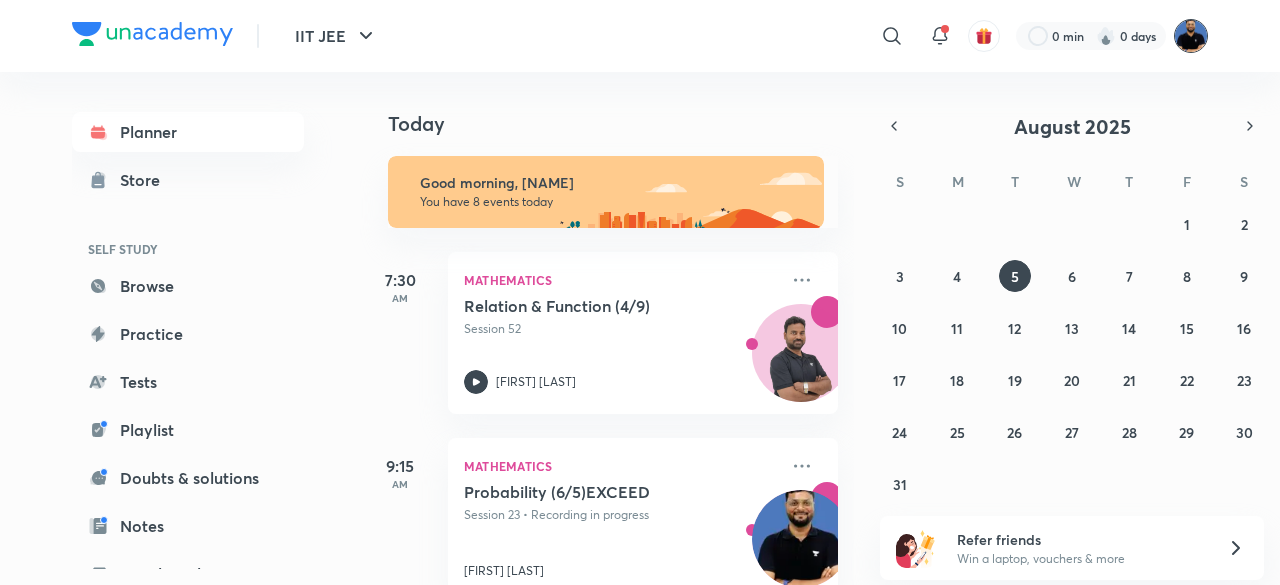 click at bounding box center (1191, 36) 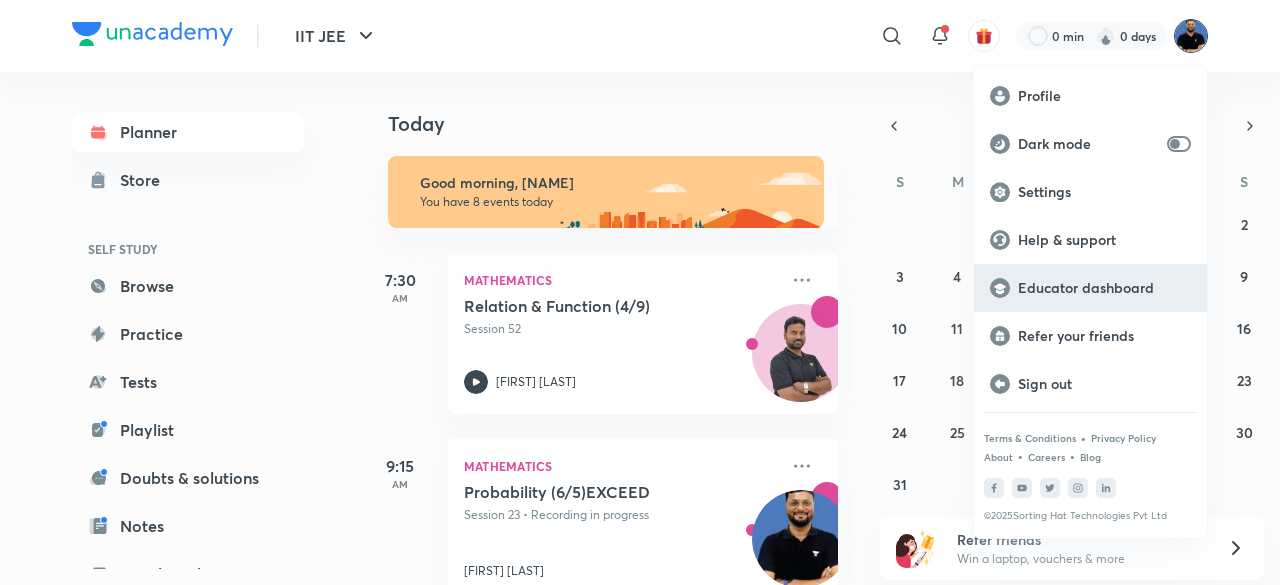 click on "Educator dashboard" at bounding box center (1104, 288) 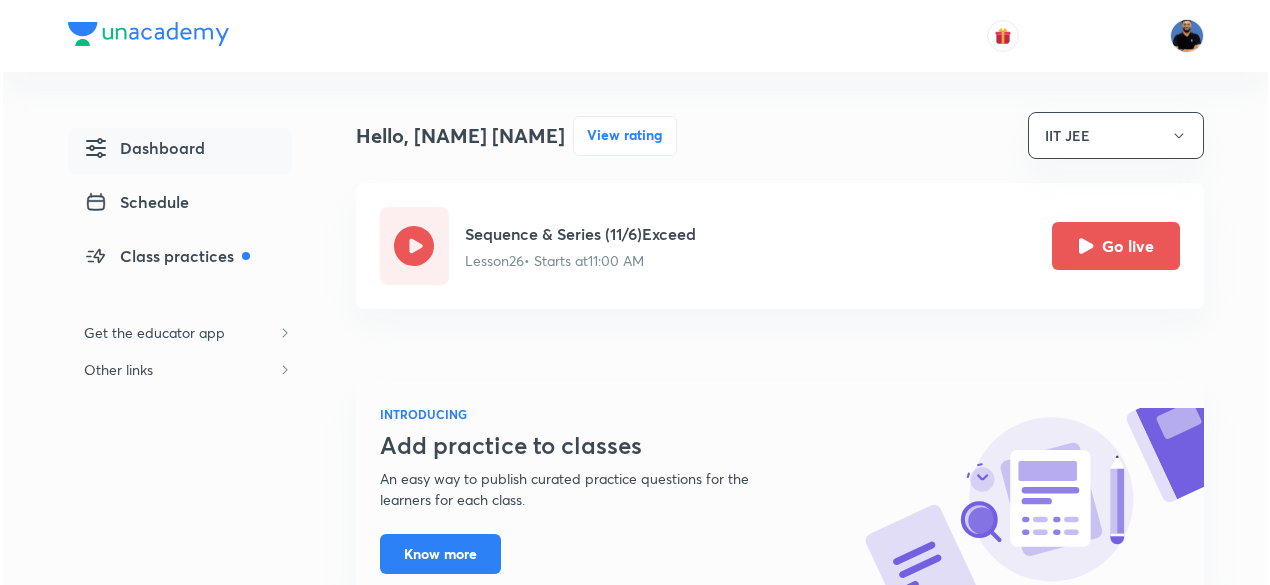 scroll, scrollTop: 0, scrollLeft: 0, axis: both 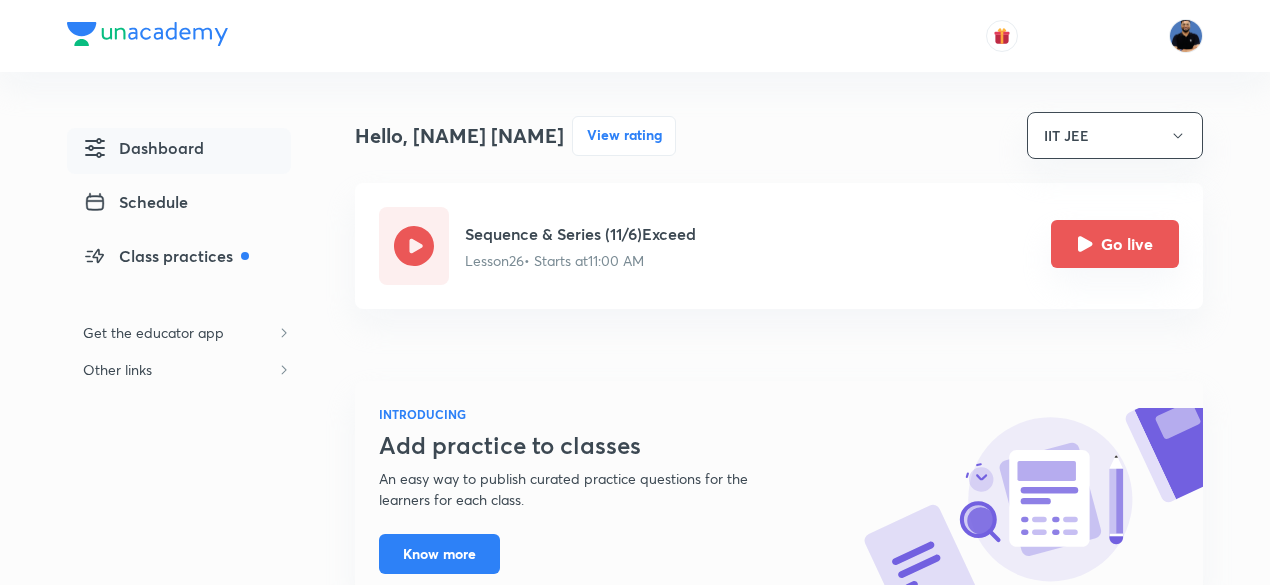 click on "Go live" at bounding box center (1115, 244) 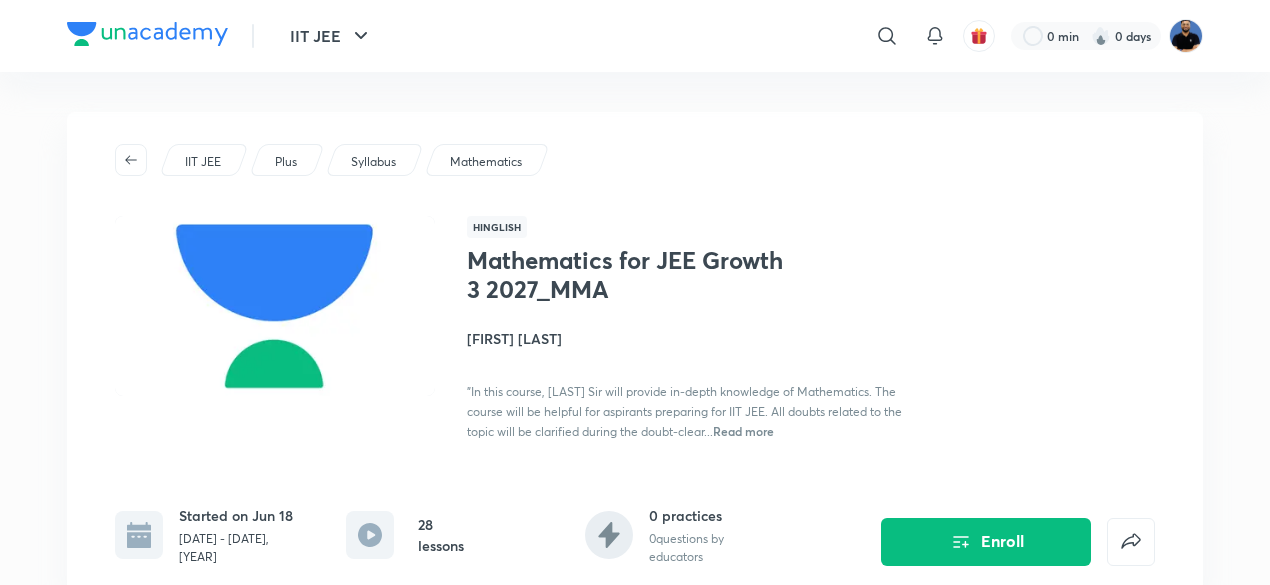 scroll, scrollTop: 0, scrollLeft: 0, axis: both 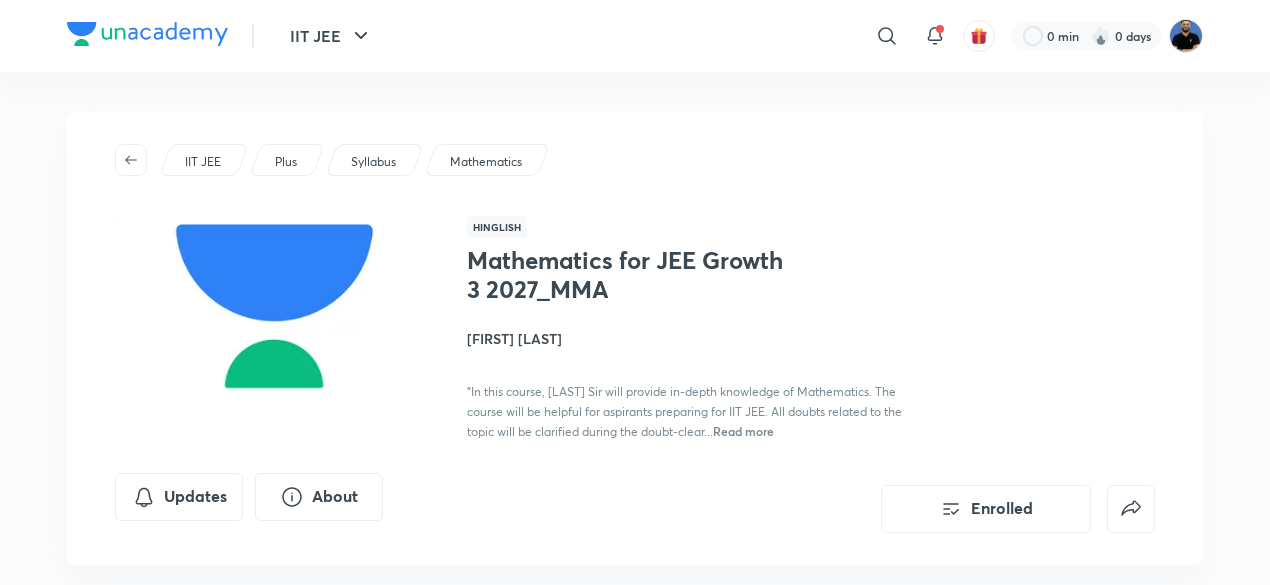 click at bounding box center [1186, 36] 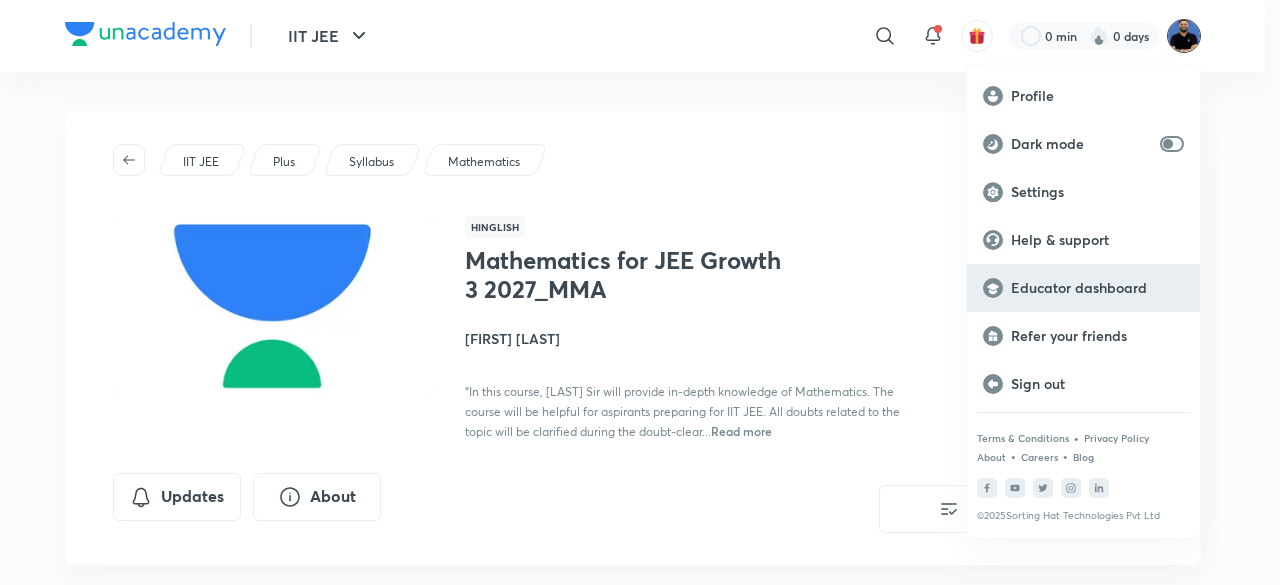 click on "Educator dashboard" at bounding box center [1097, 288] 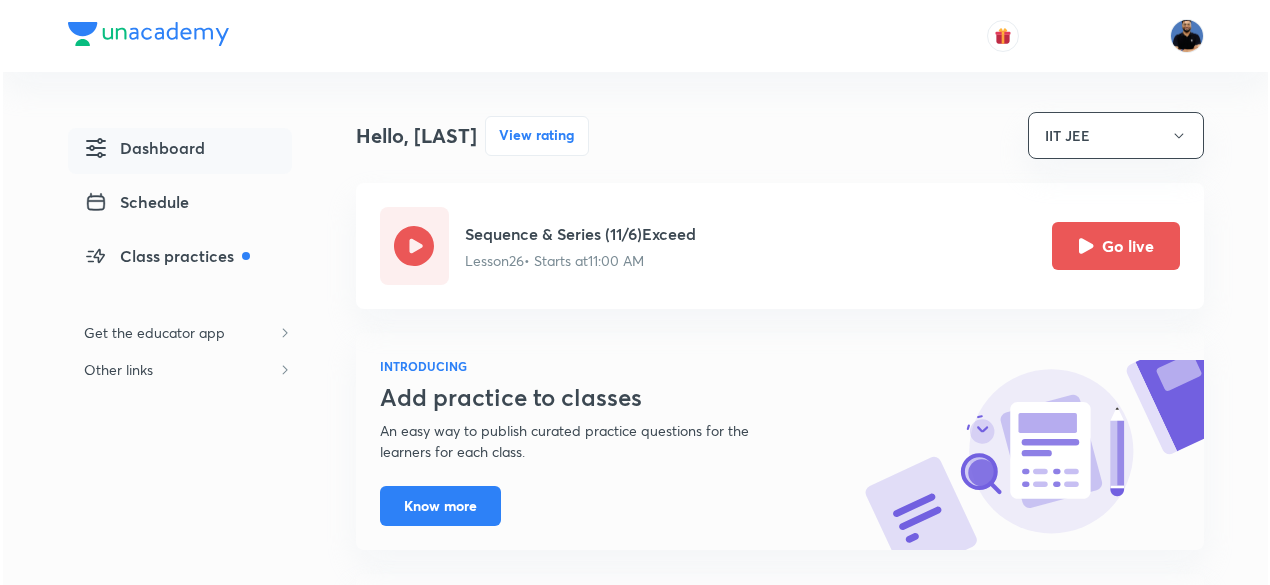 scroll, scrollTop: 0, scrollLeft: 0, axis: both 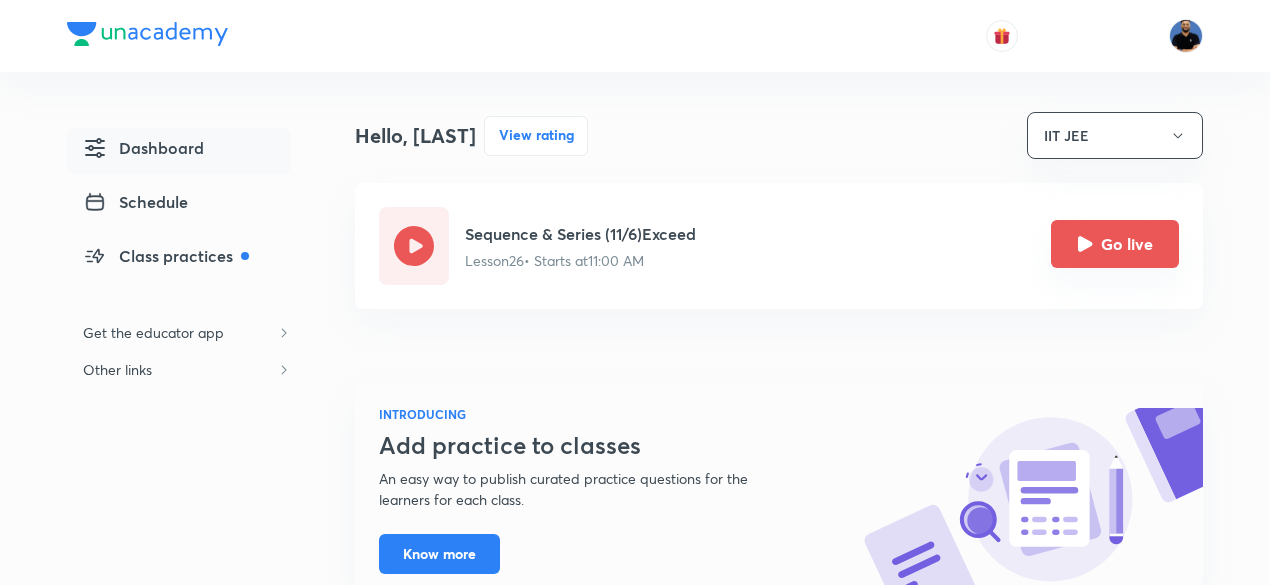 click on "Go live" at bounding box center [1115, 244] 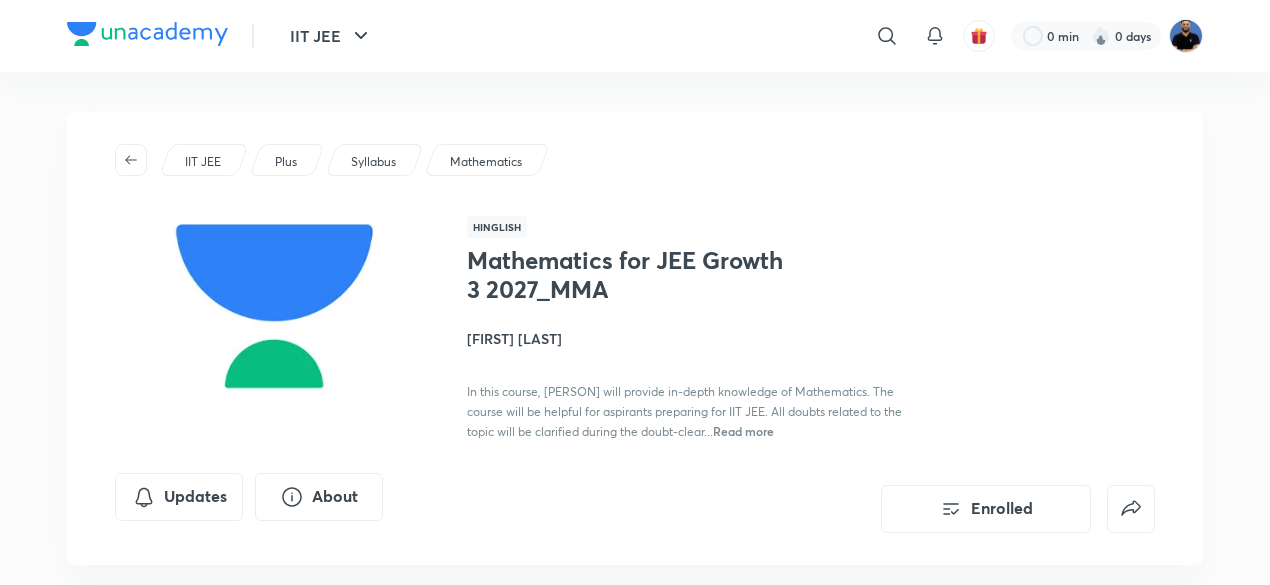 scroll, scrollTop: 0, scrollLeft: 0, axis: both 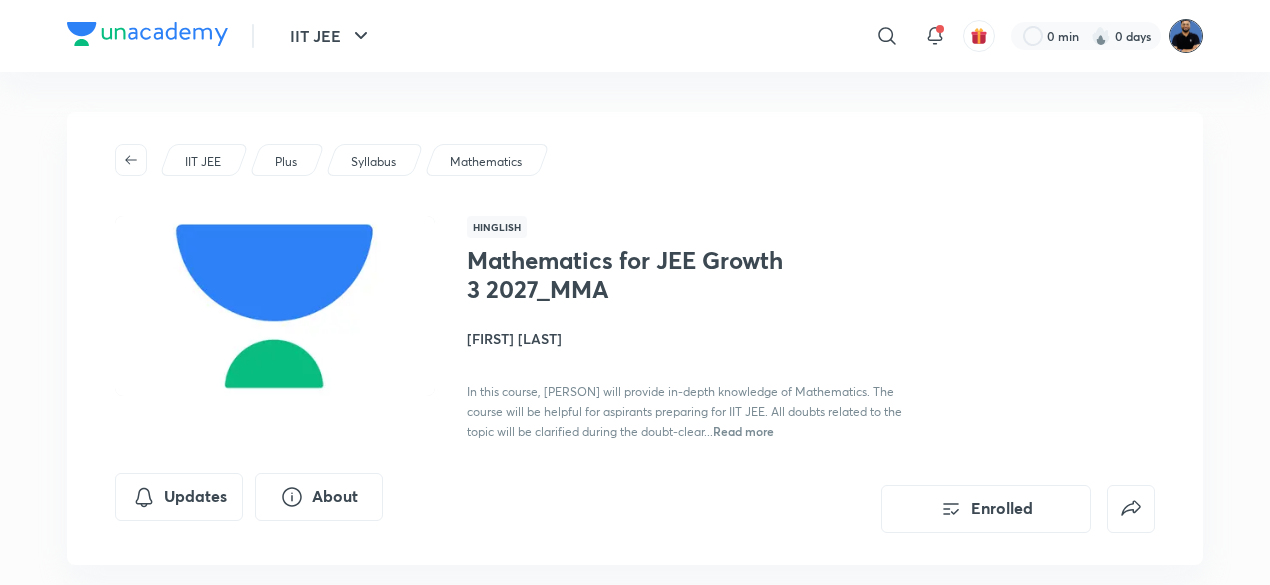 click at bounding box center [1186, 36] 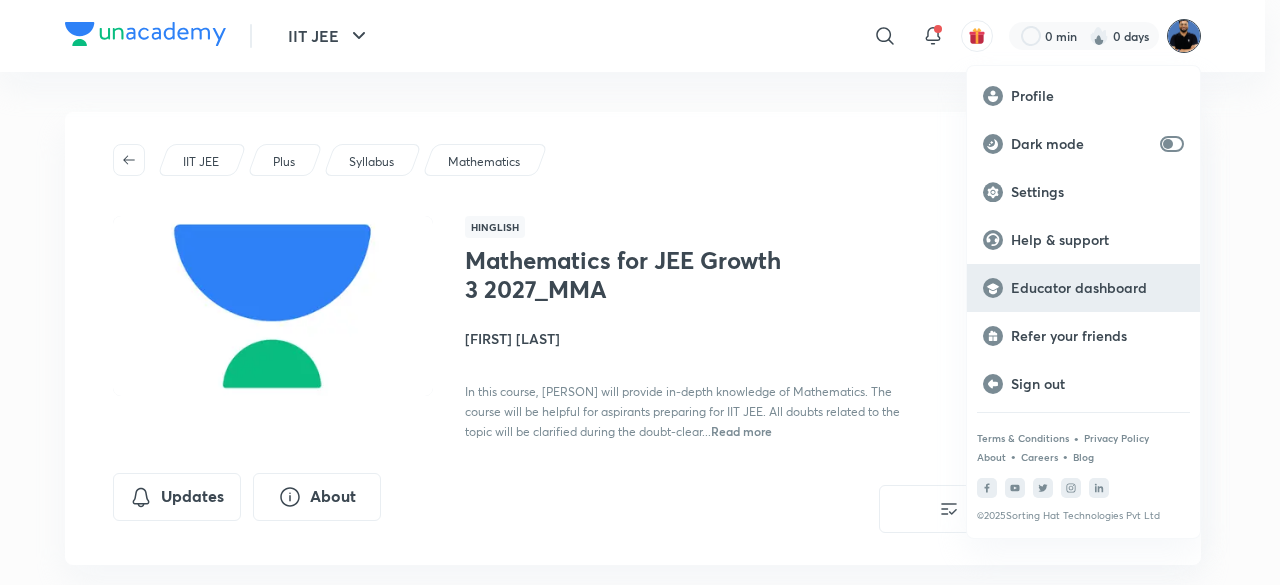 click on "Educator dashboard" at bounding box center [1097, 288] 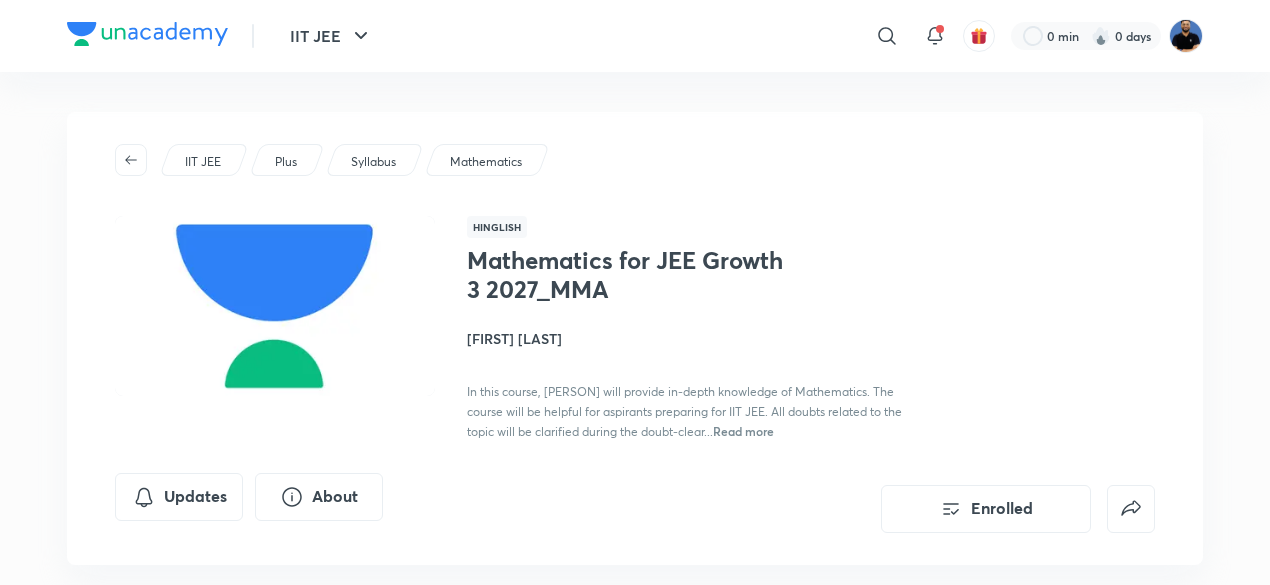 click at bounding box center [1186, 36] 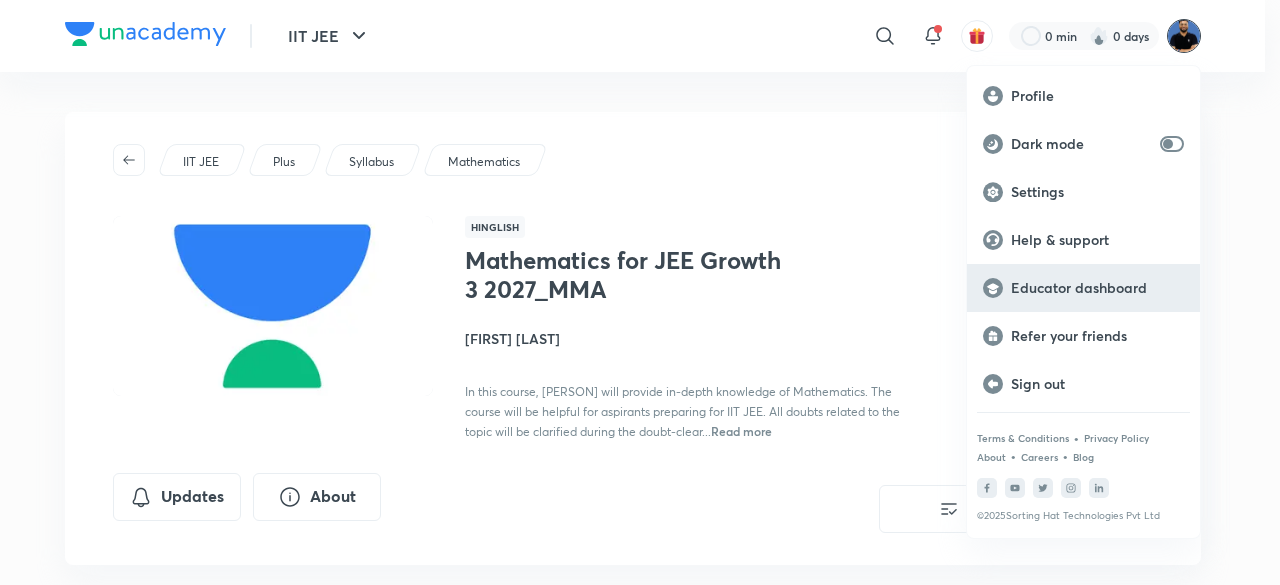 click on "Educator dashboard" at bounding box center [1097, 288] 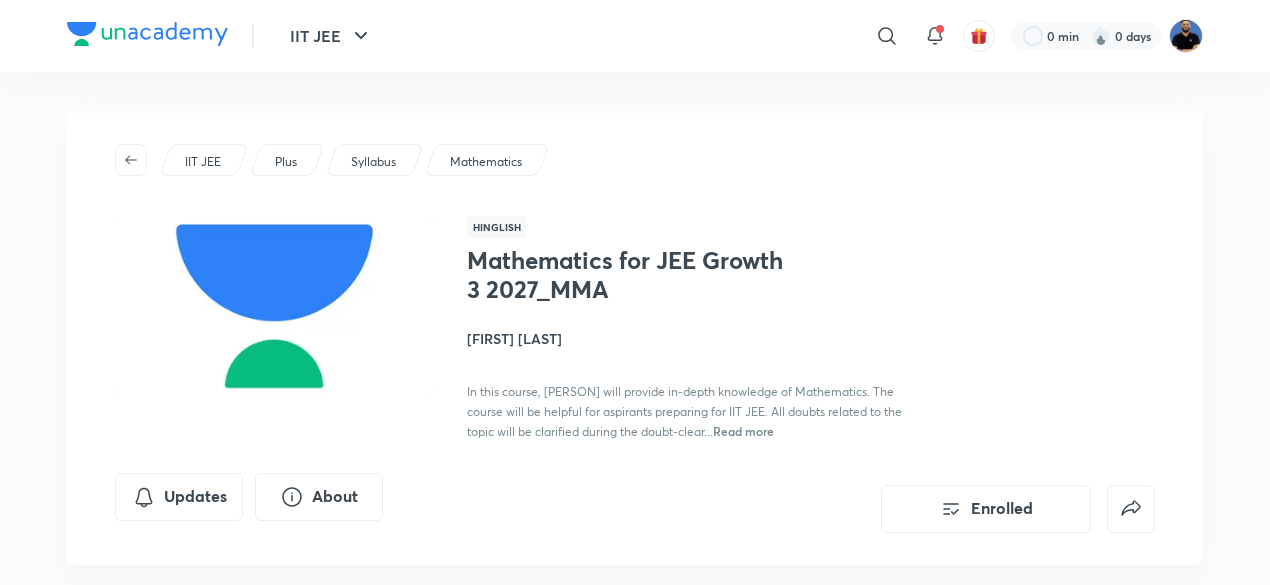 click at bounding box center (1186, 36) 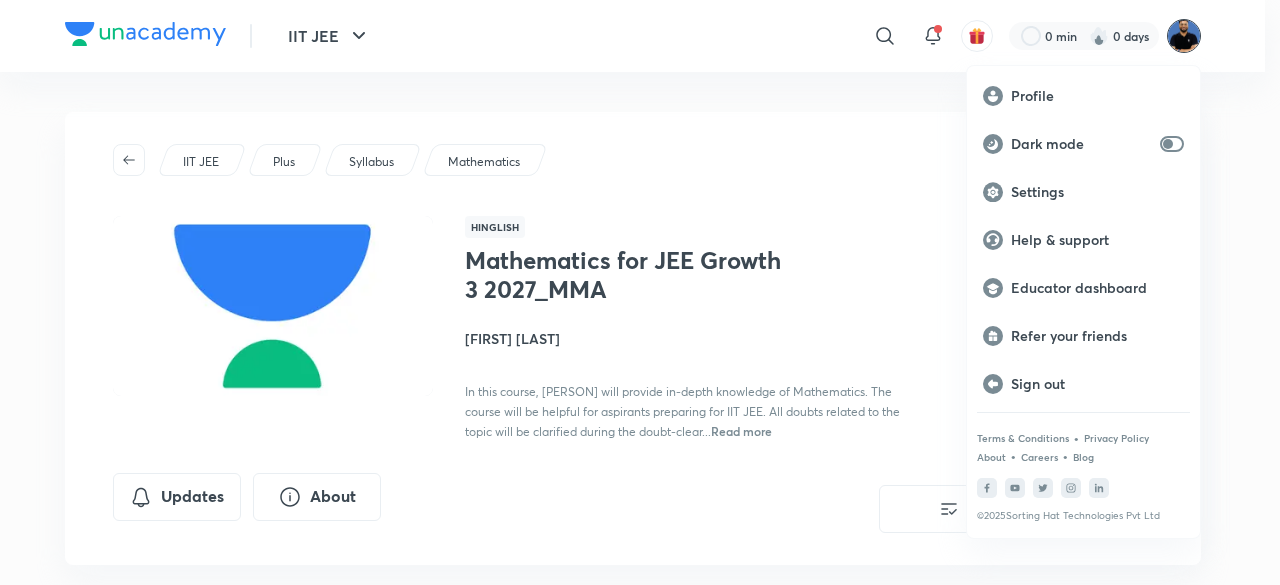 click on "Educator dashboard" at bounding box center (1097, 288) 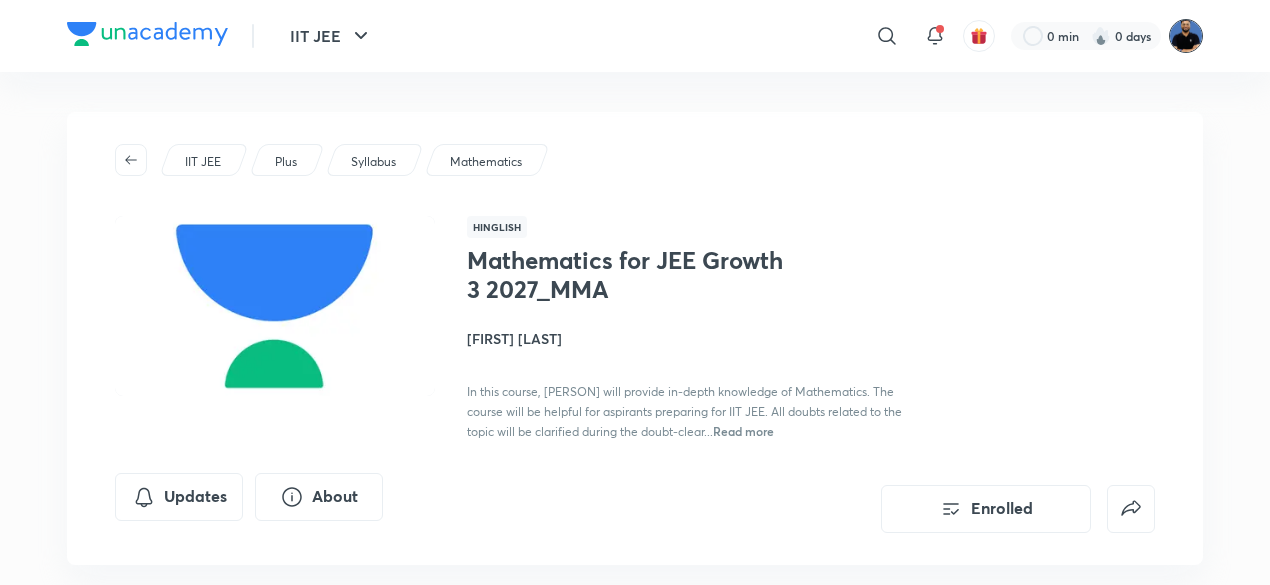 click at bounding box center [1186, 36] 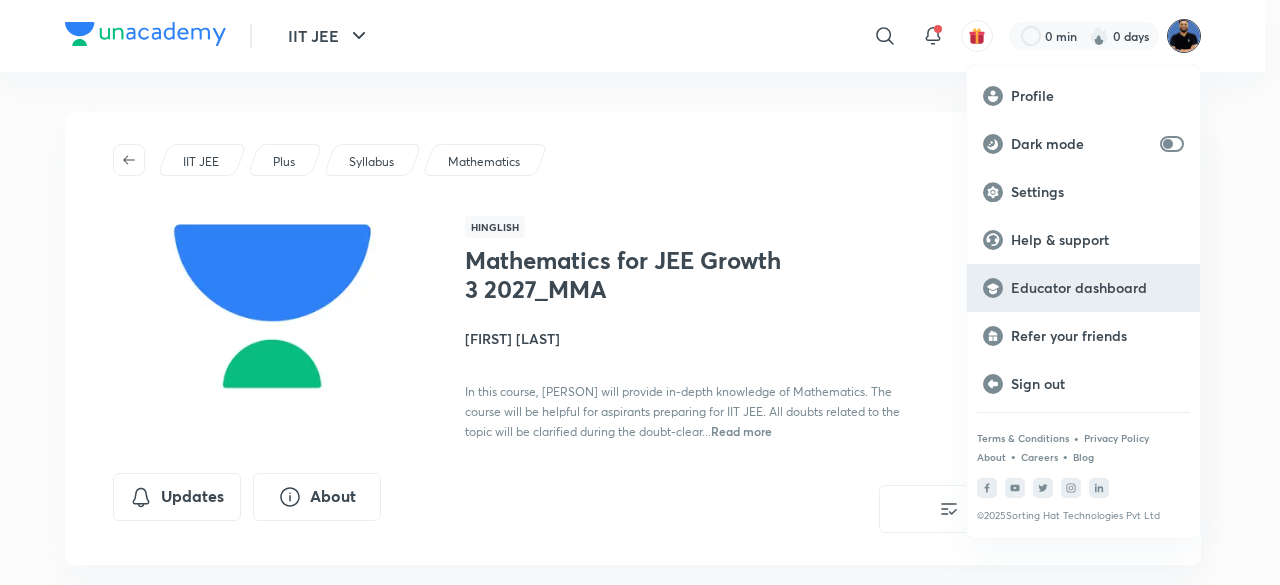 click on "Educator dashboard" at bounding box center [1097, 288] 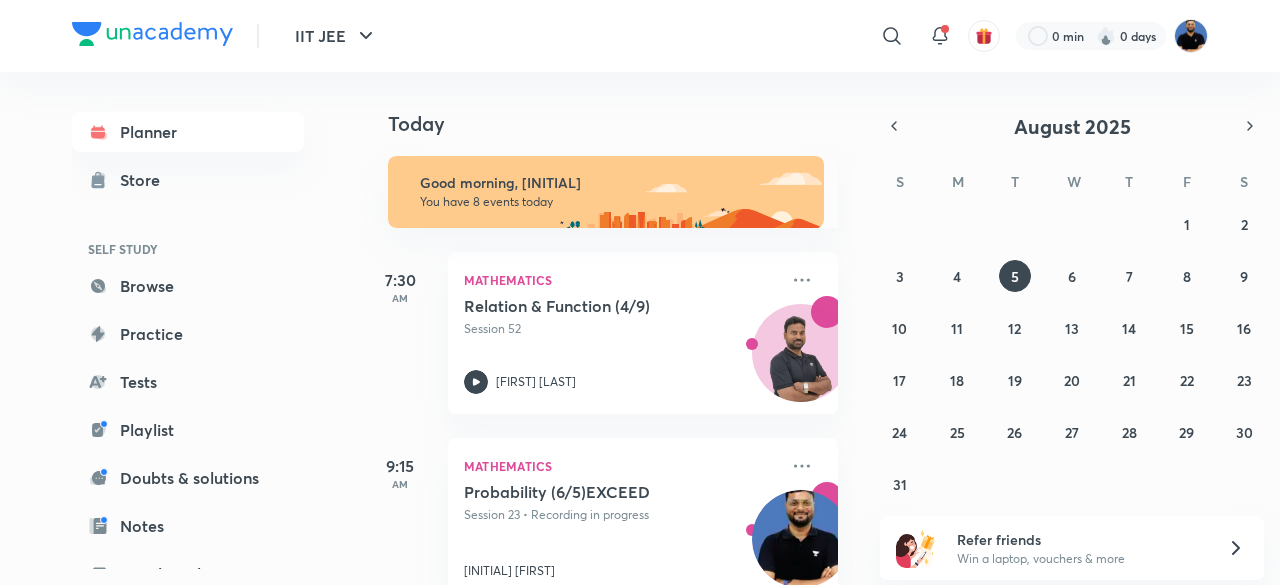 scroll, scrollTop: 0, scrollLeft: 0, axis: both 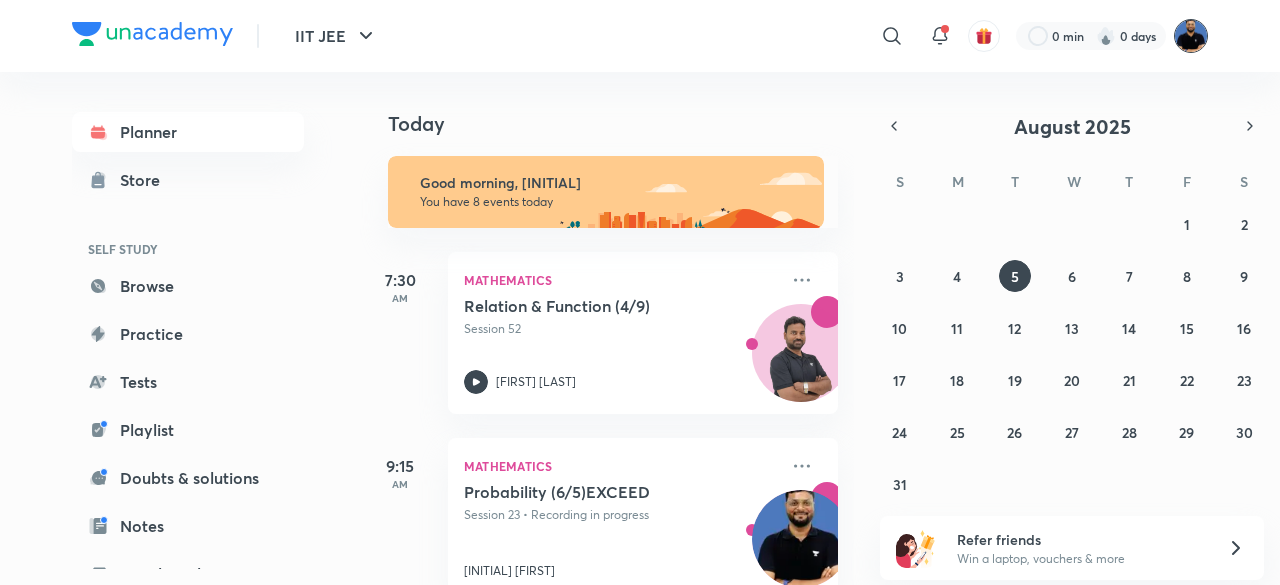 click at bounding box center (1191, 36) 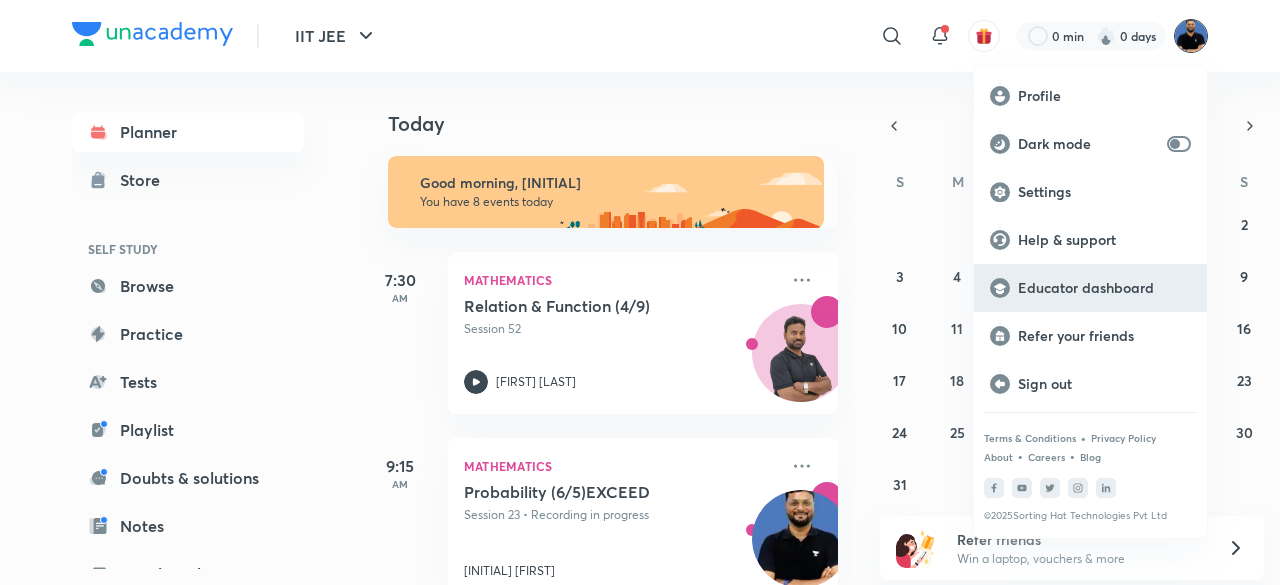 click on "Educator dashboard" at bounding box center (1104, 288) 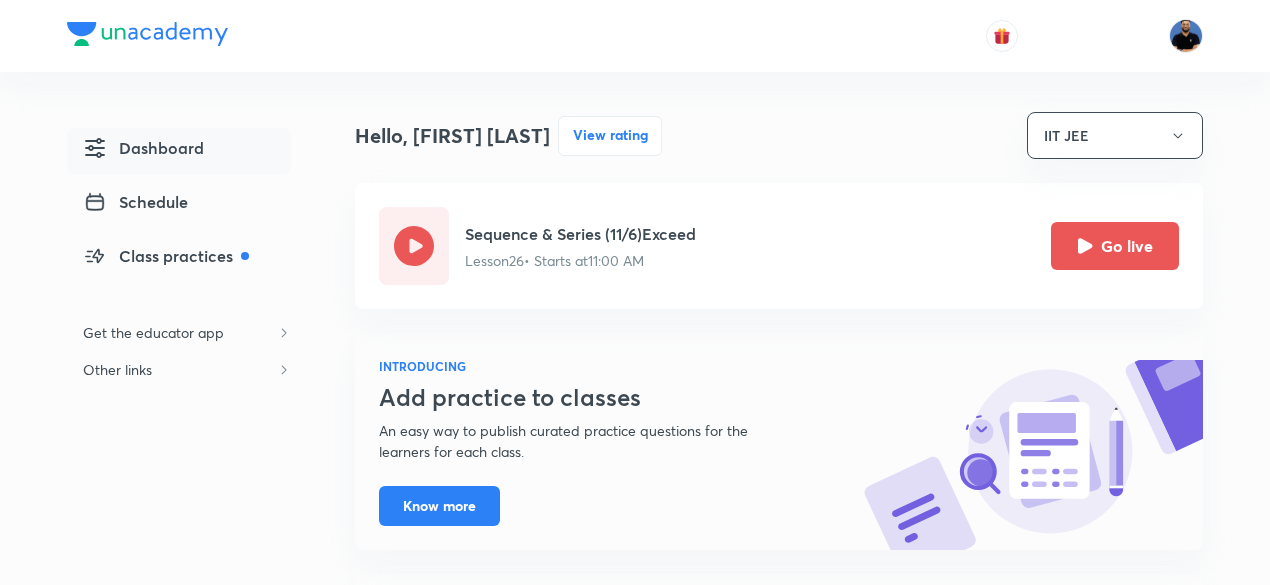 scroll, scrollTop: 0, scrollLeft: 0, axis: both 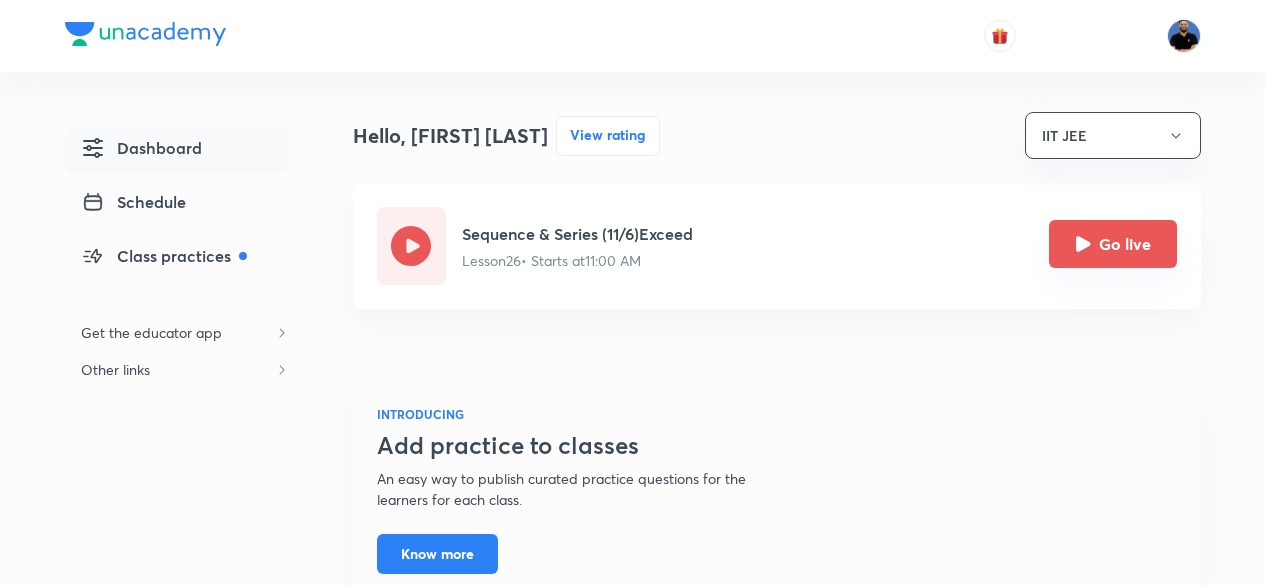 click 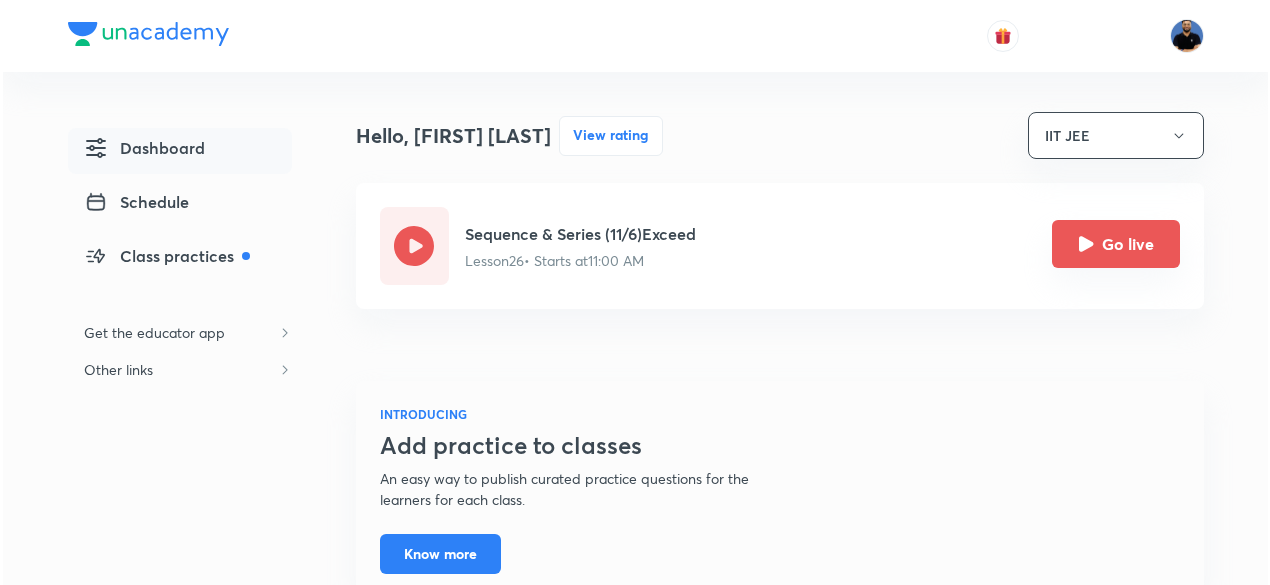 scroll, scrollTop: 0, scrollLeft: 0, axis: both 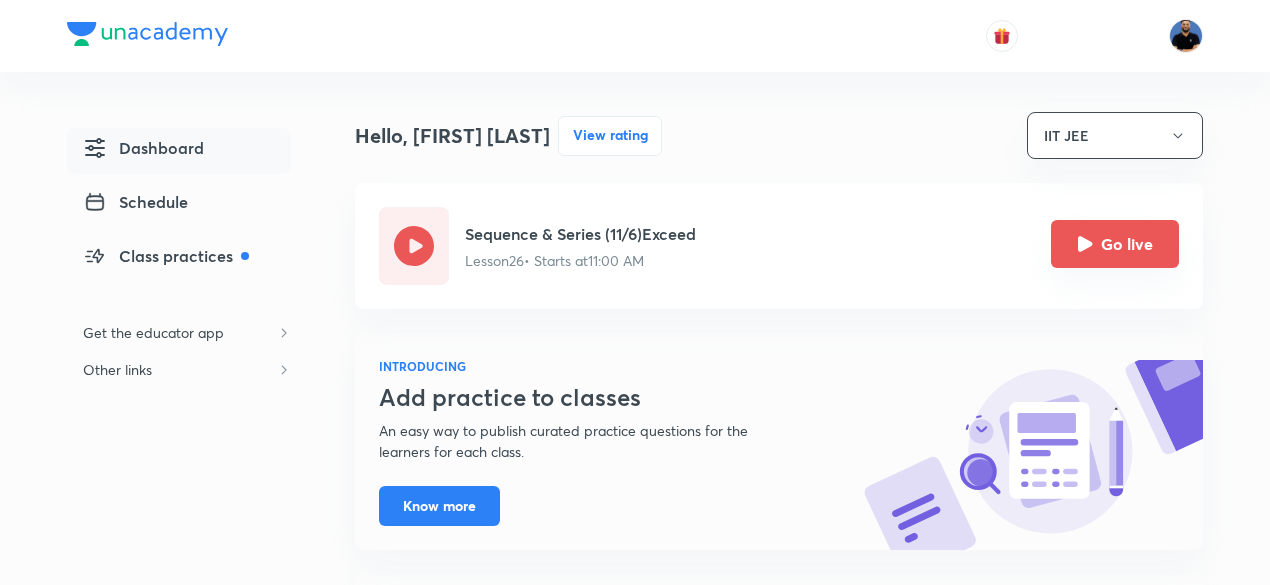 click 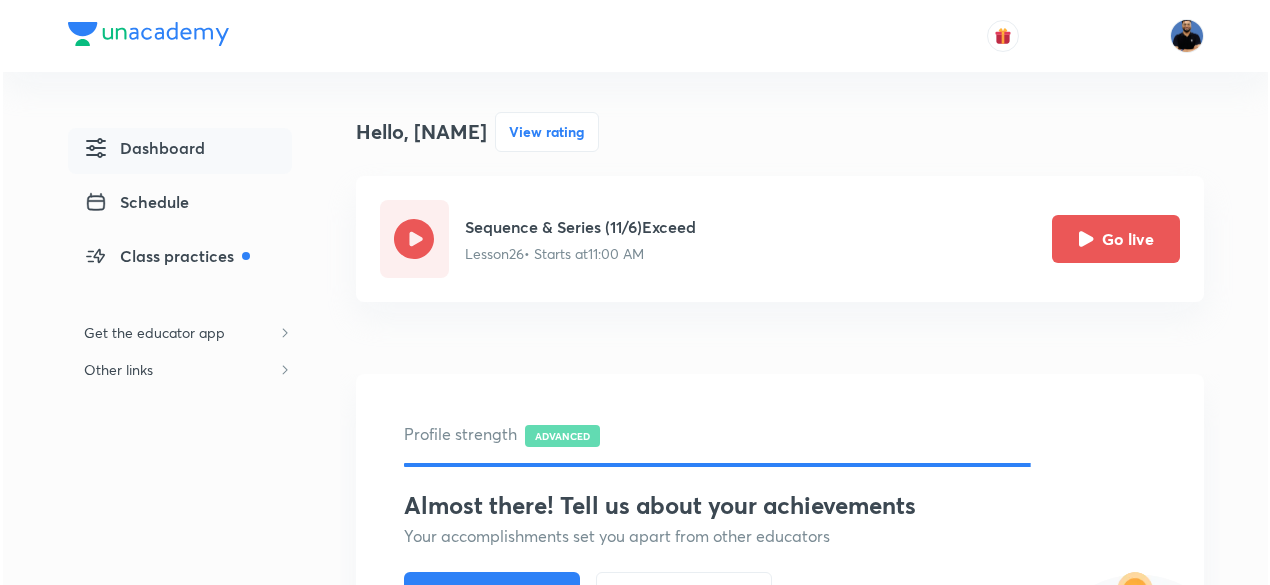 scroll, scrollTop: 0, scrollLeft: 0, axis: both 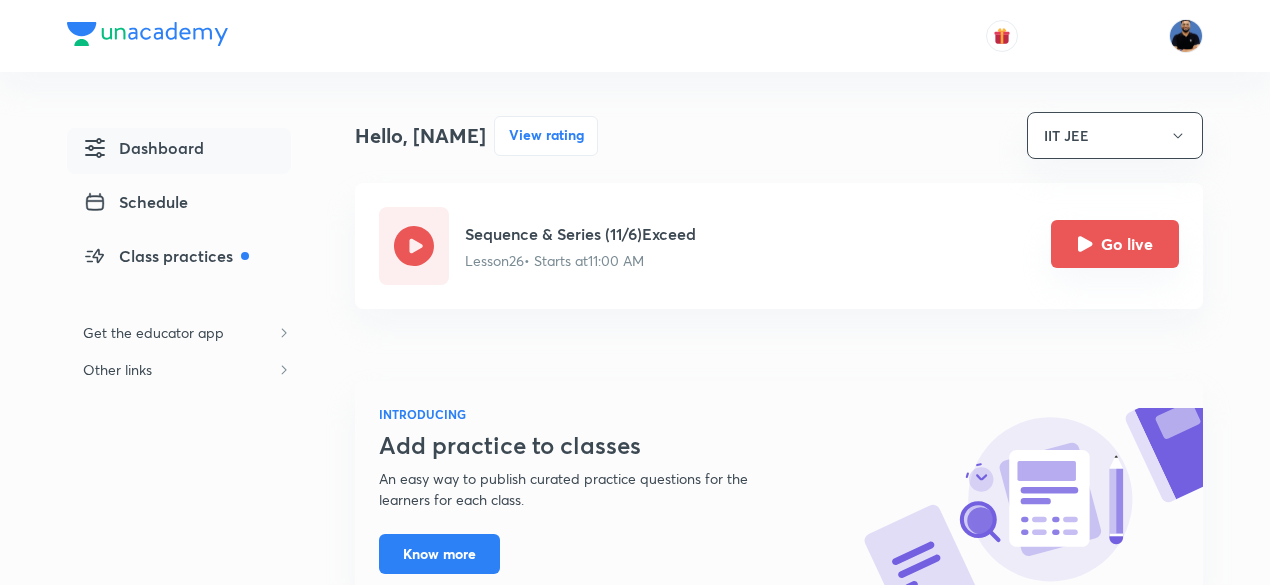 click 